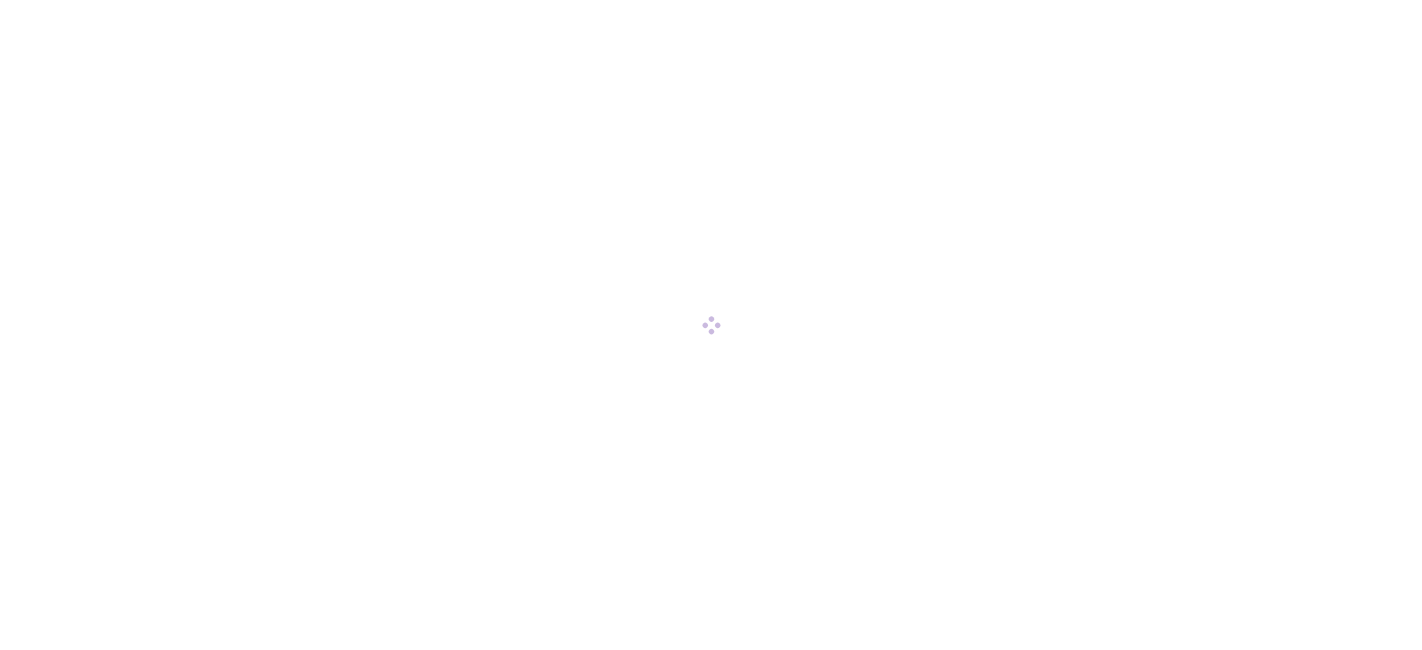 scroll, scrollTop: 0, scrollLeft: 0, axis: both 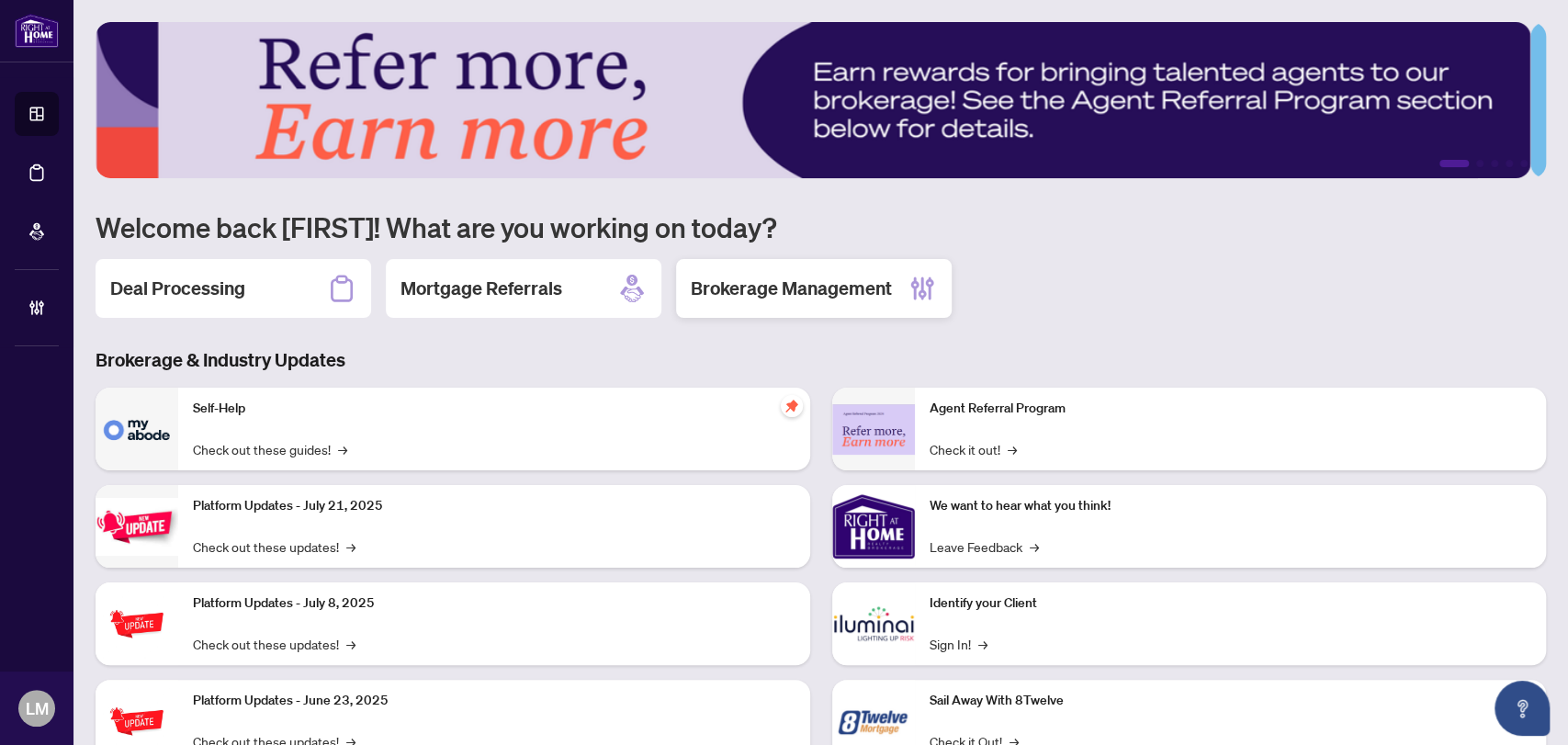 click on "Brokerage Management" at bounding box center (791, 288) 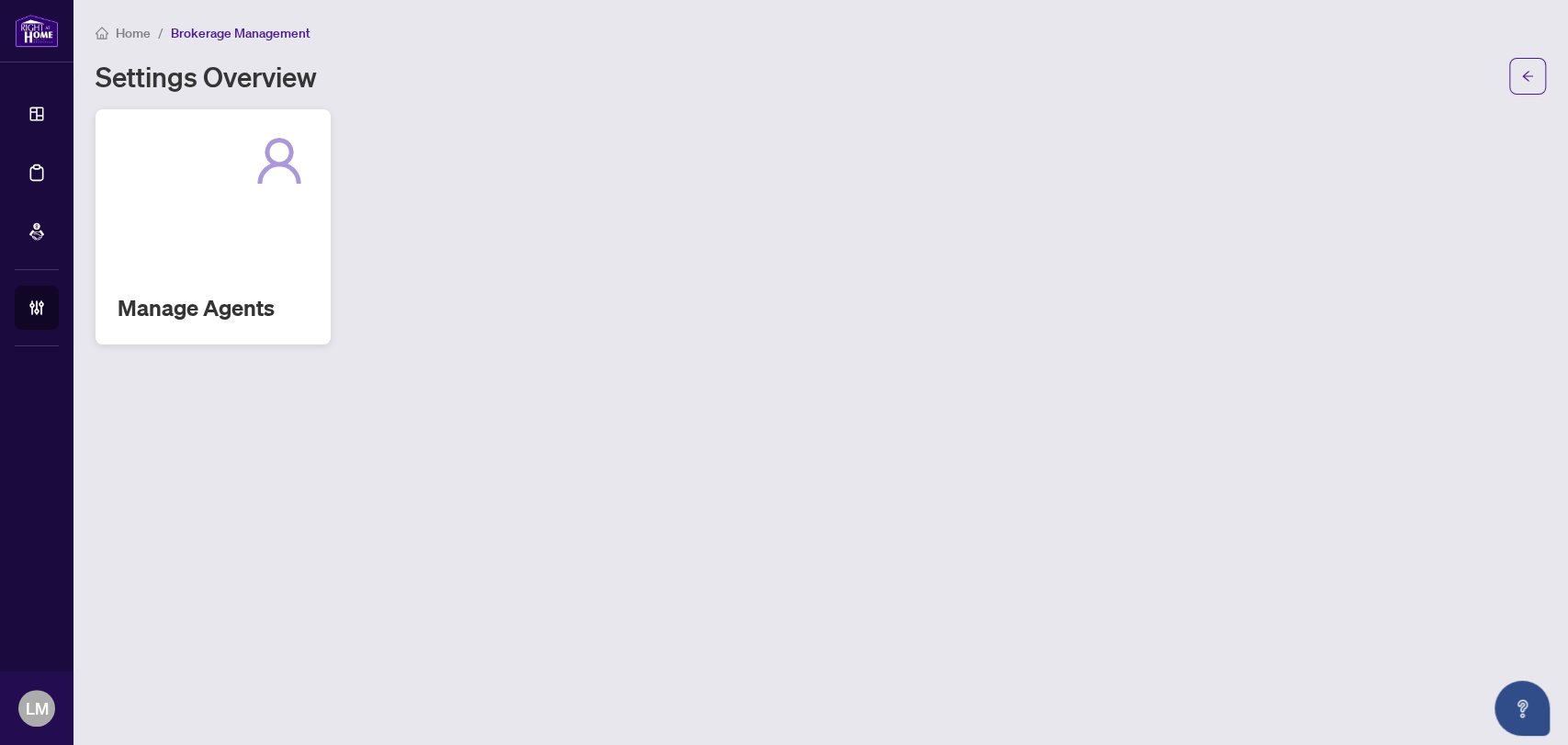 click on "Manage Agents" at bounding box center (213, 227) 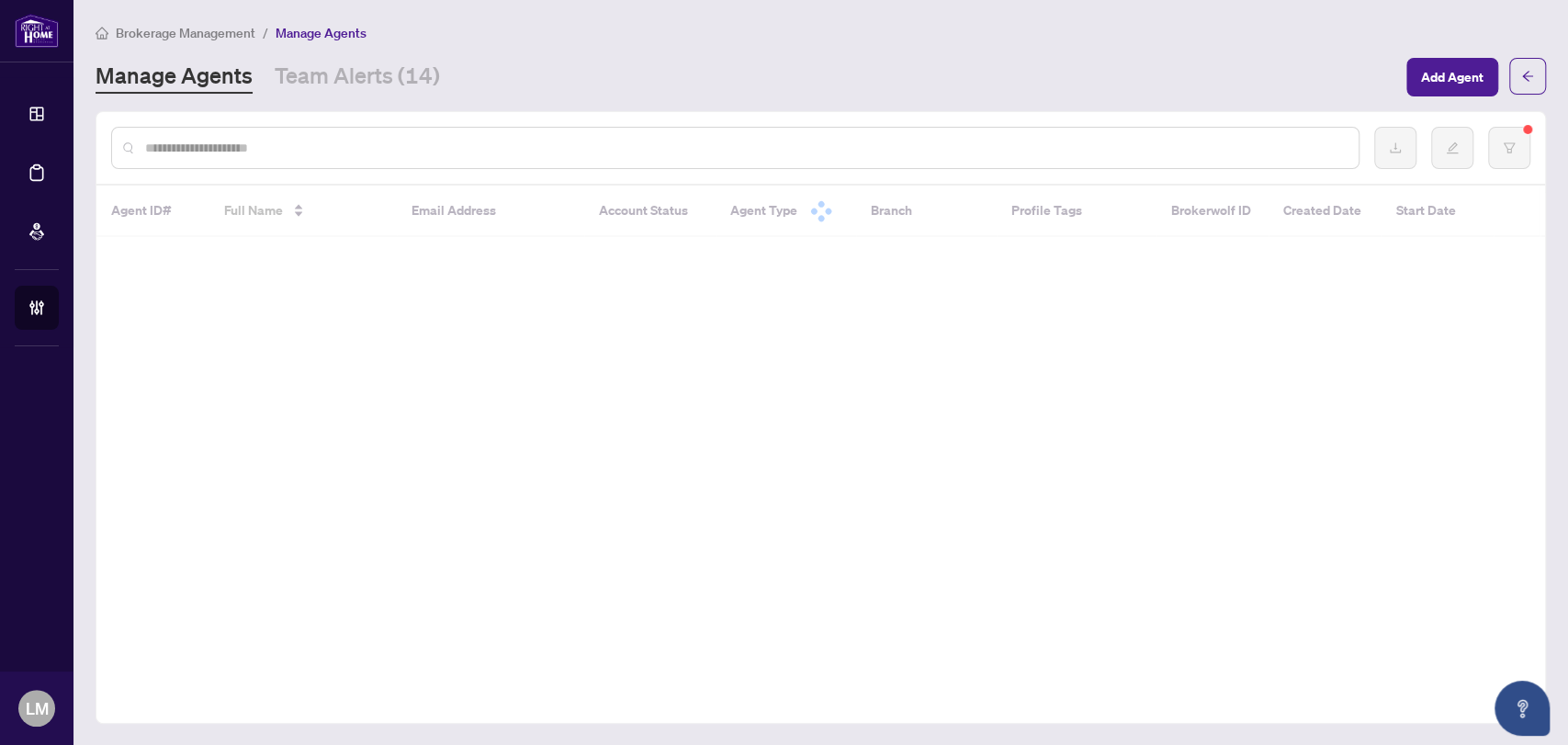 click at bounding box center [744, 148] 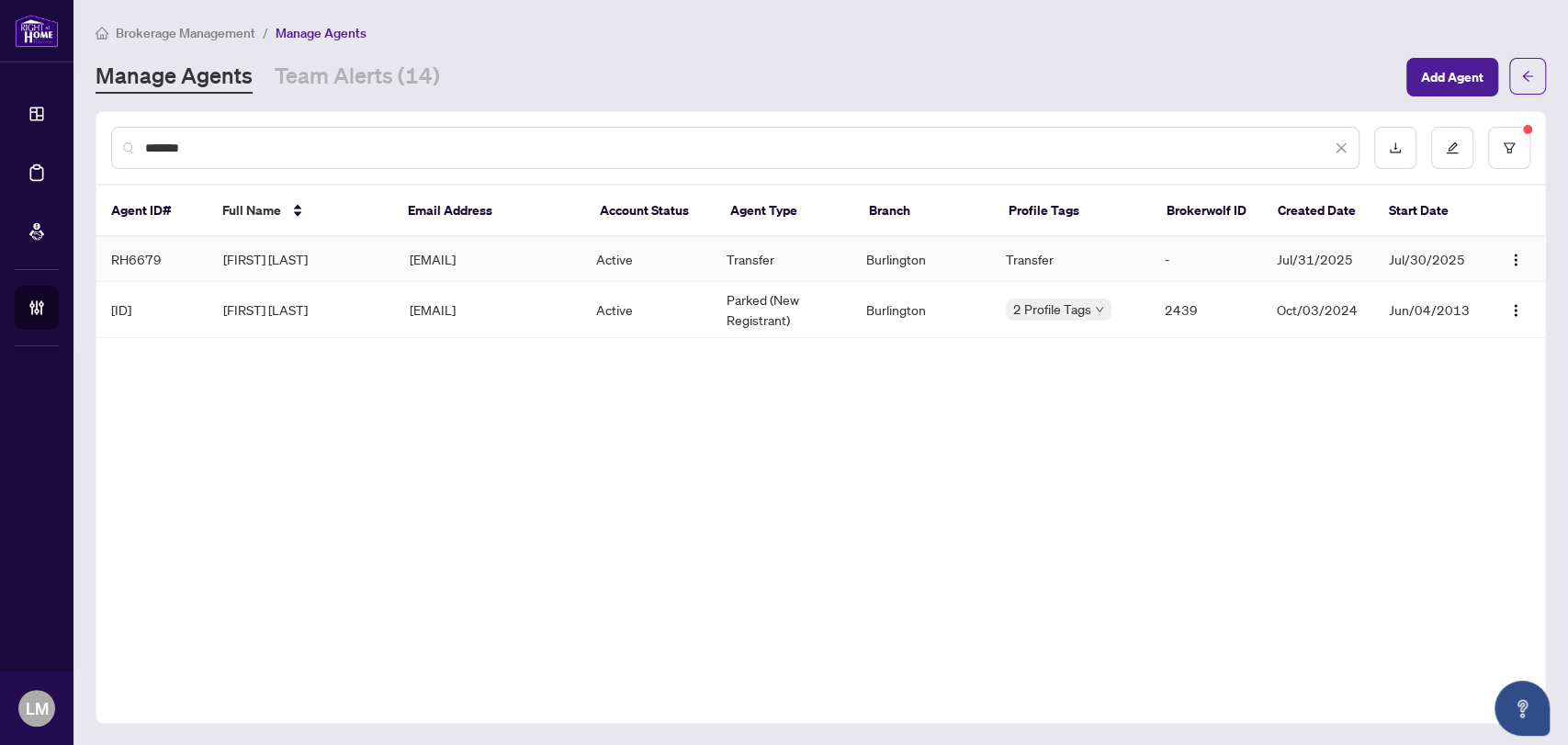 type on "*******" 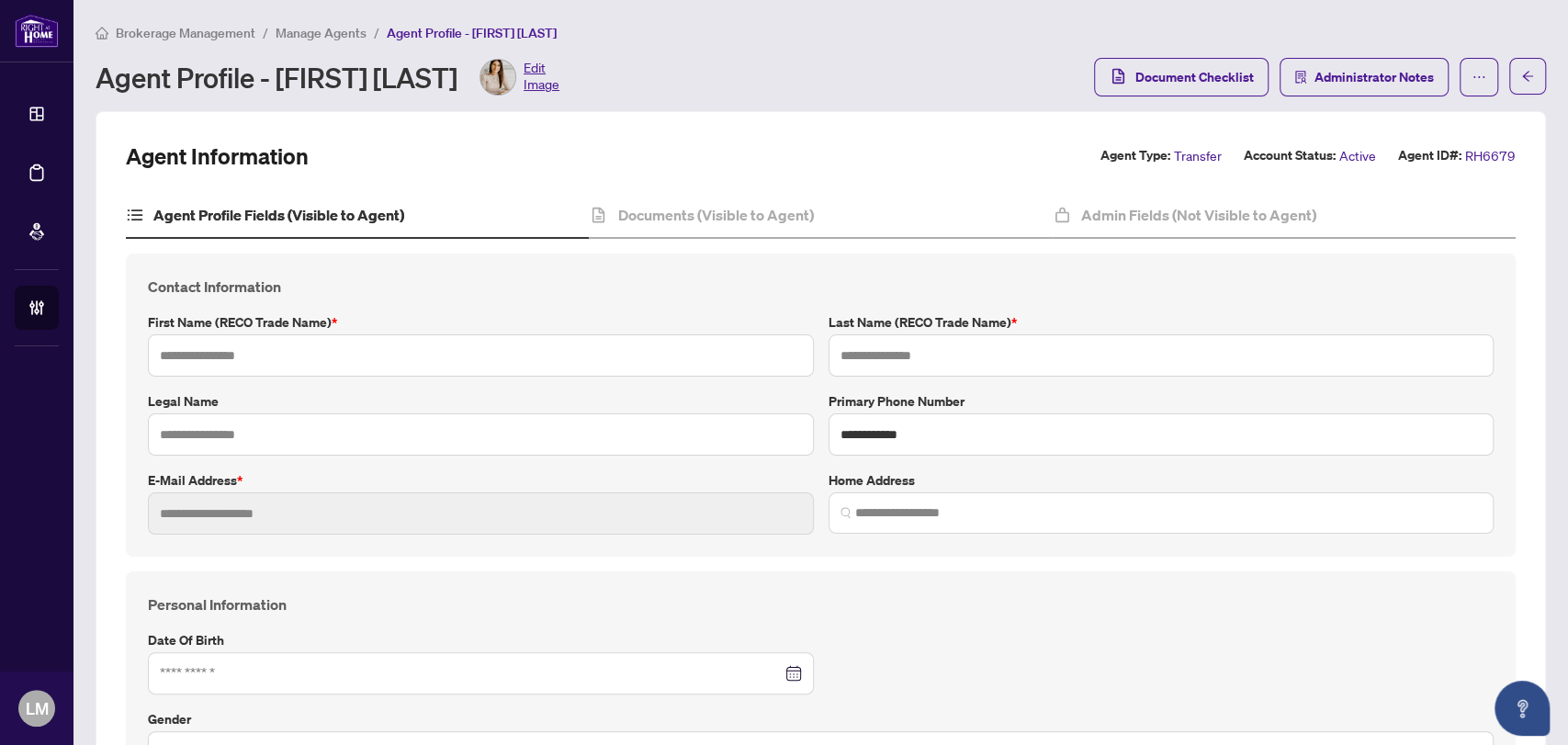 type on "********" 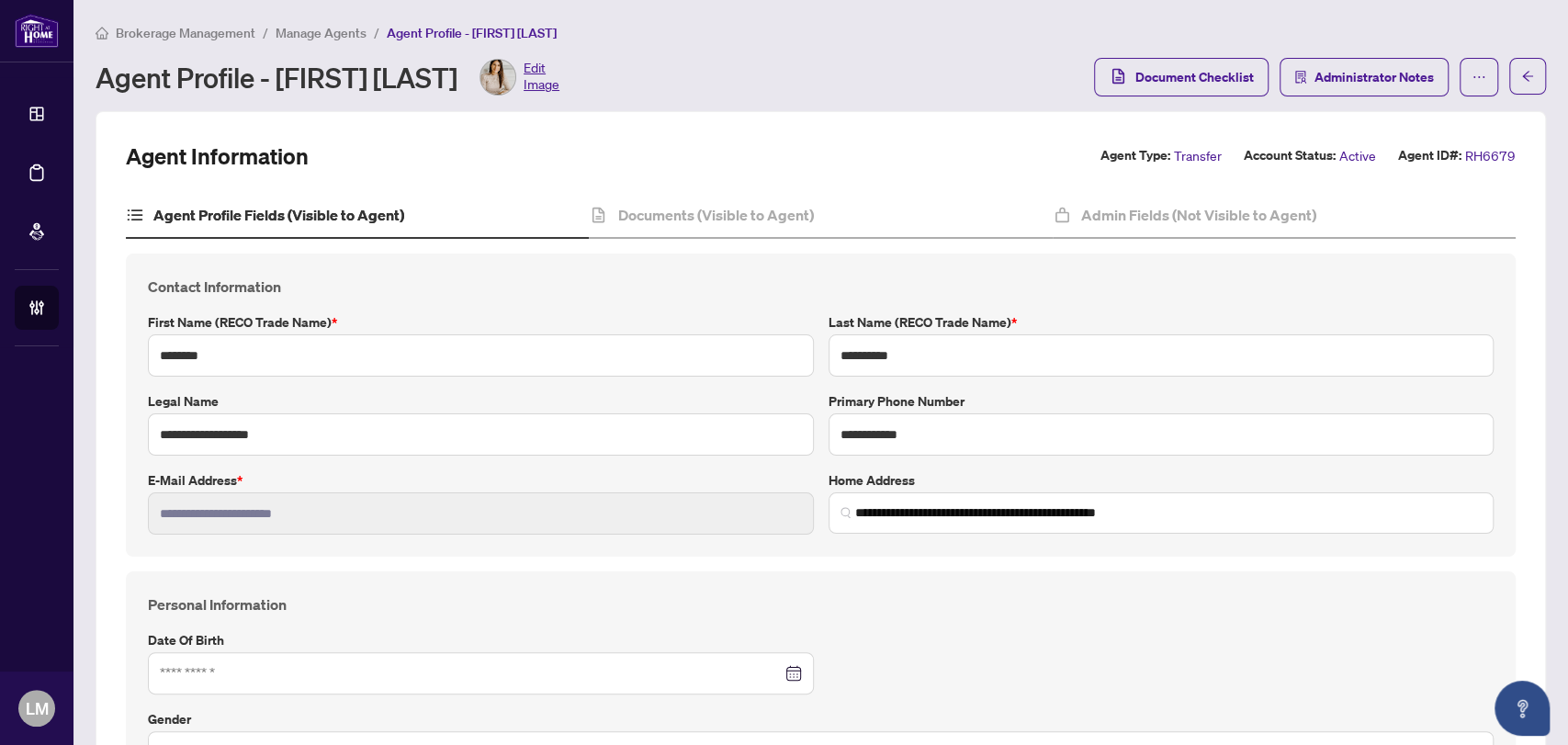 type on "**********" 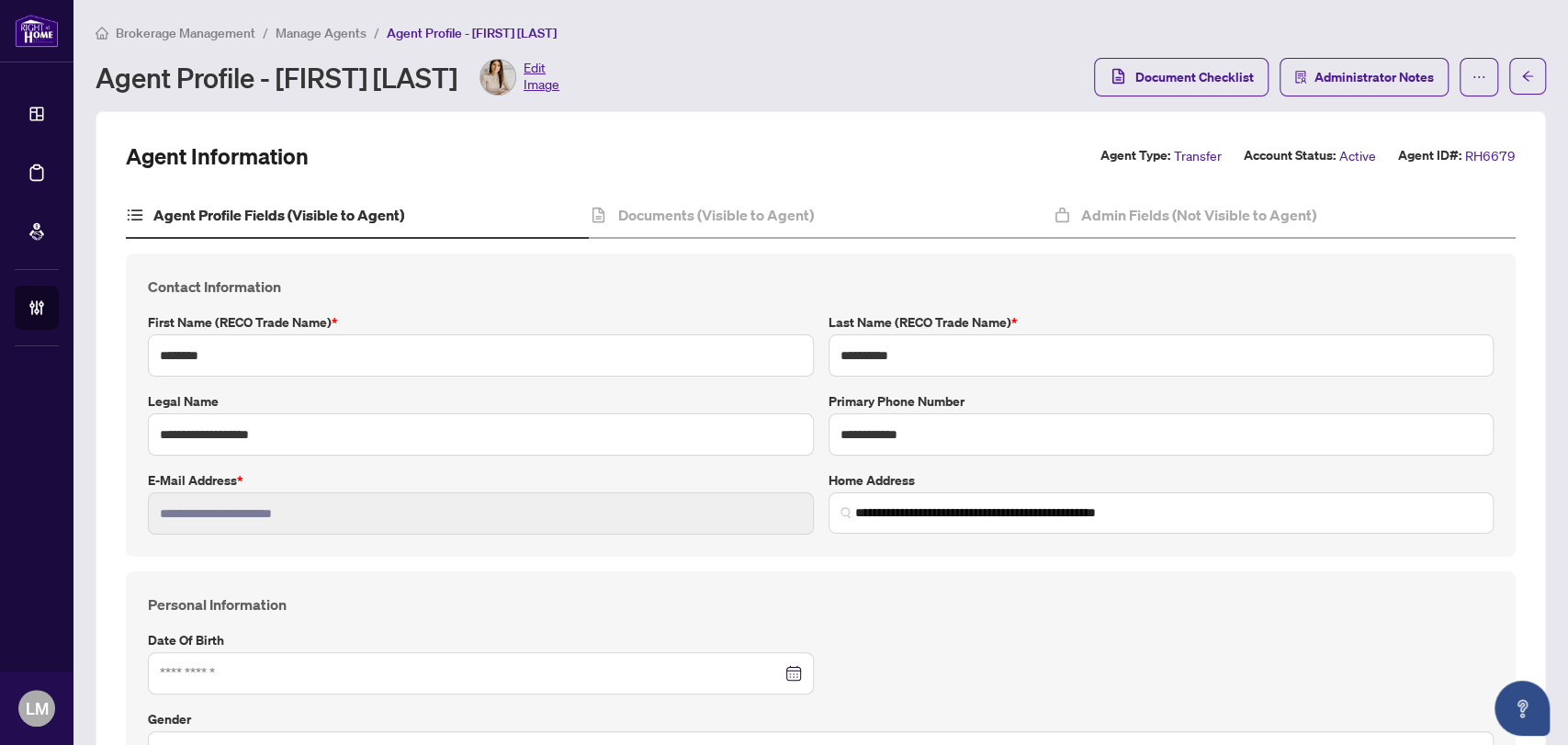 type on "****" 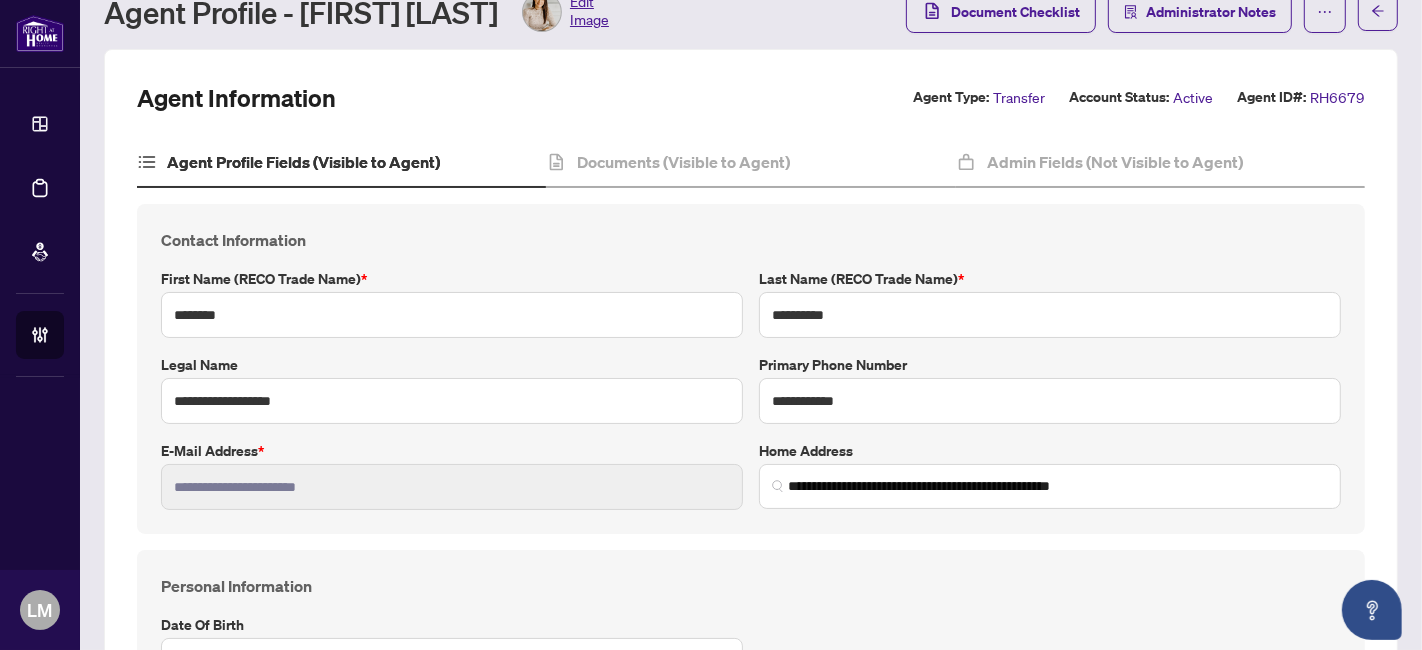 scroll, scrollTop: 0, scrollLeft: 0, axis: both 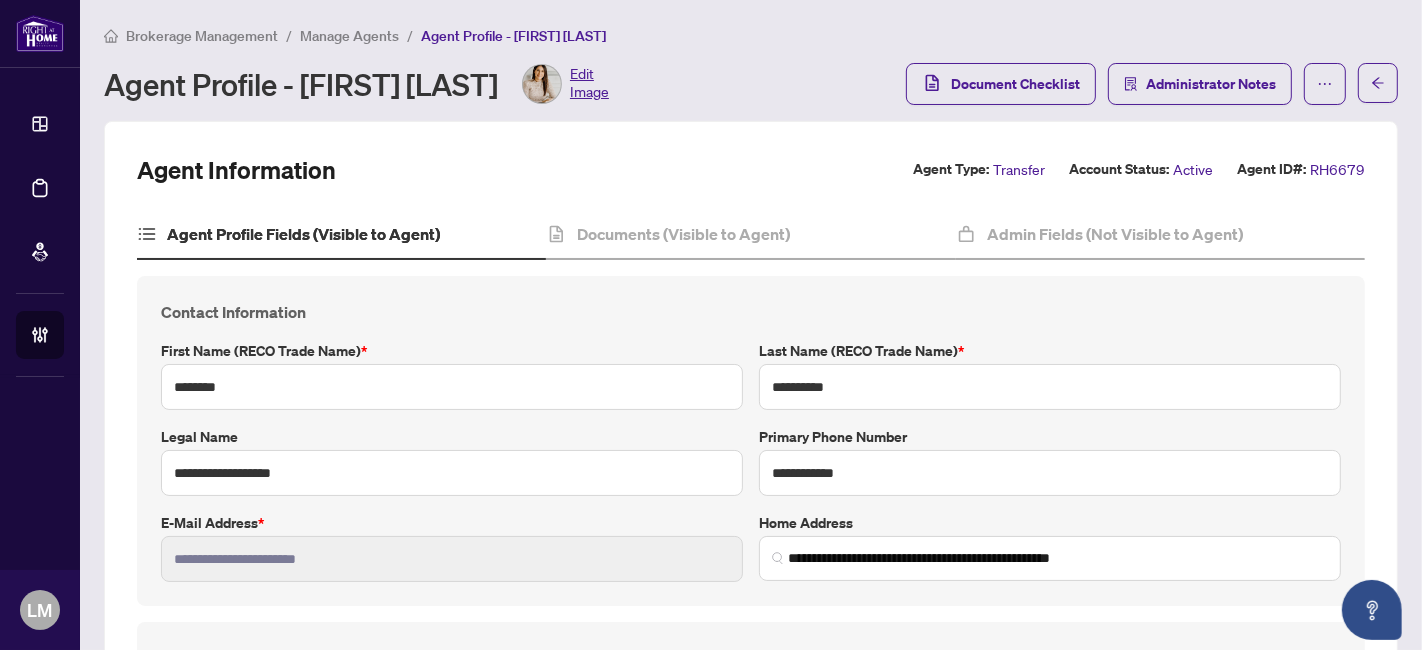 click on "Manage Agents" at bounding box center (349, 36) 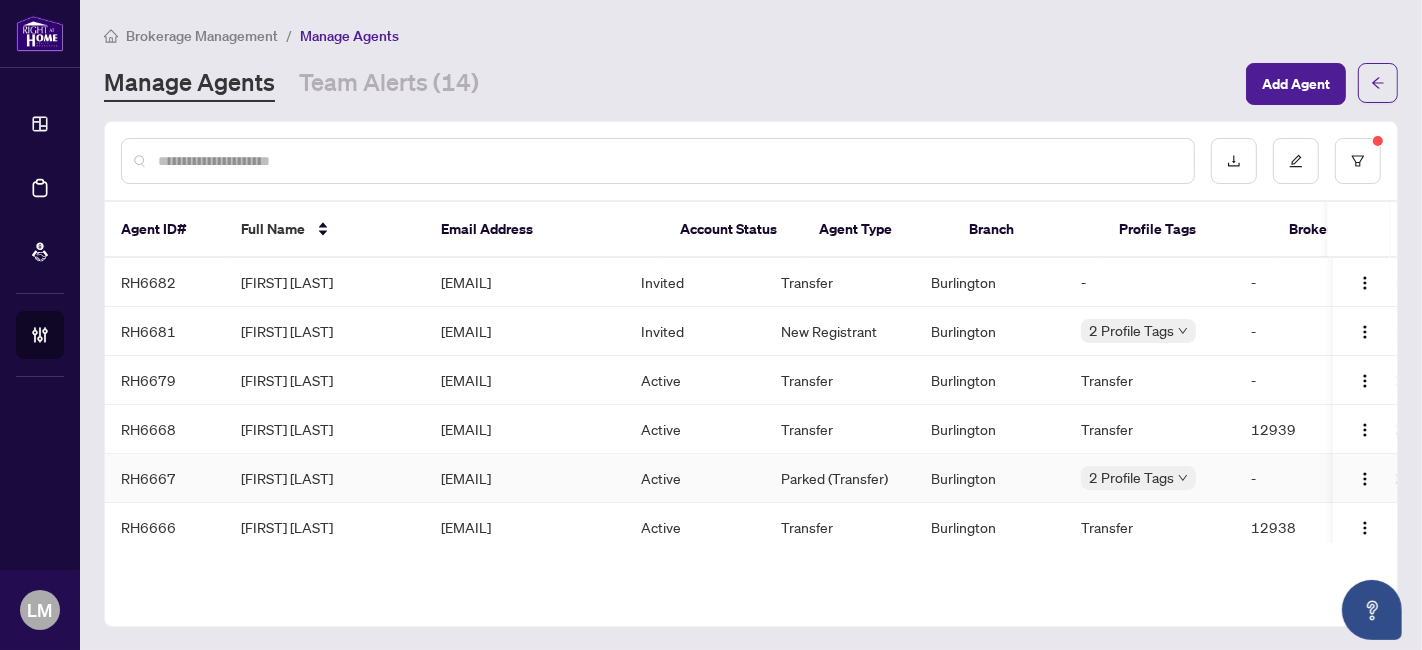 click on "[FIRST] [LAST]" at bounding box center [325, 478] 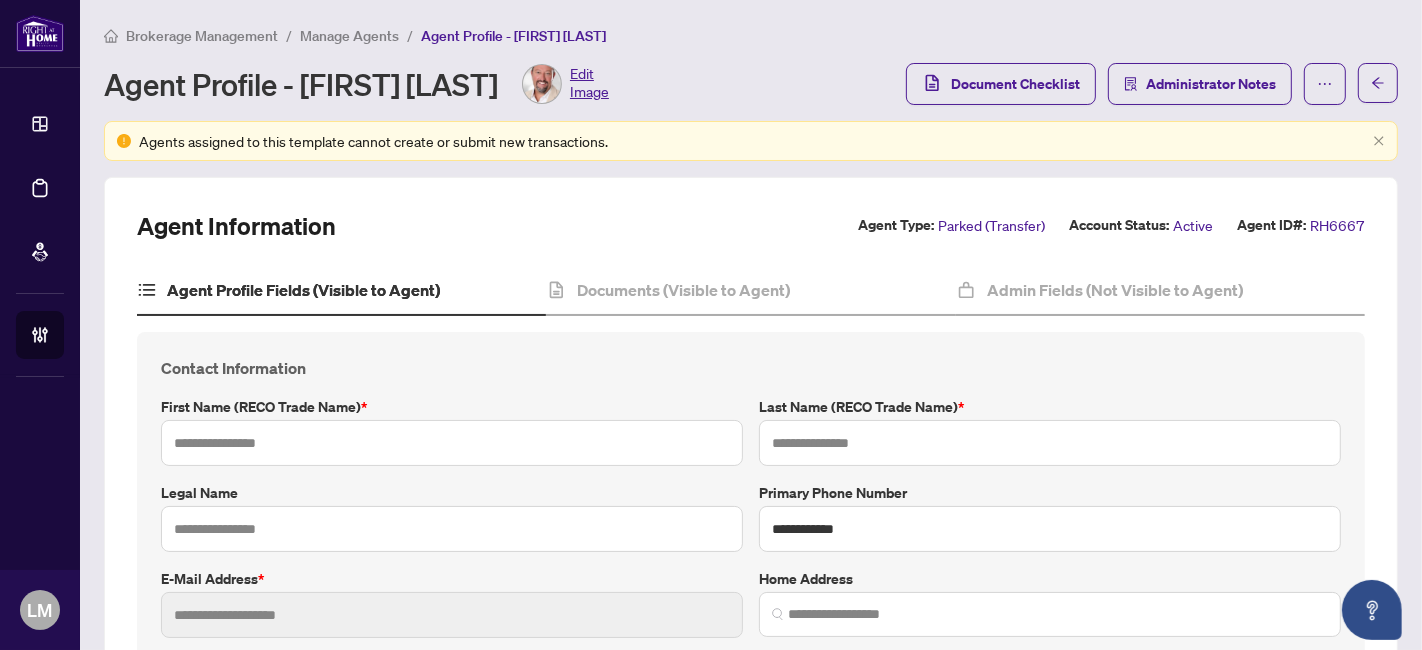 type on "****" 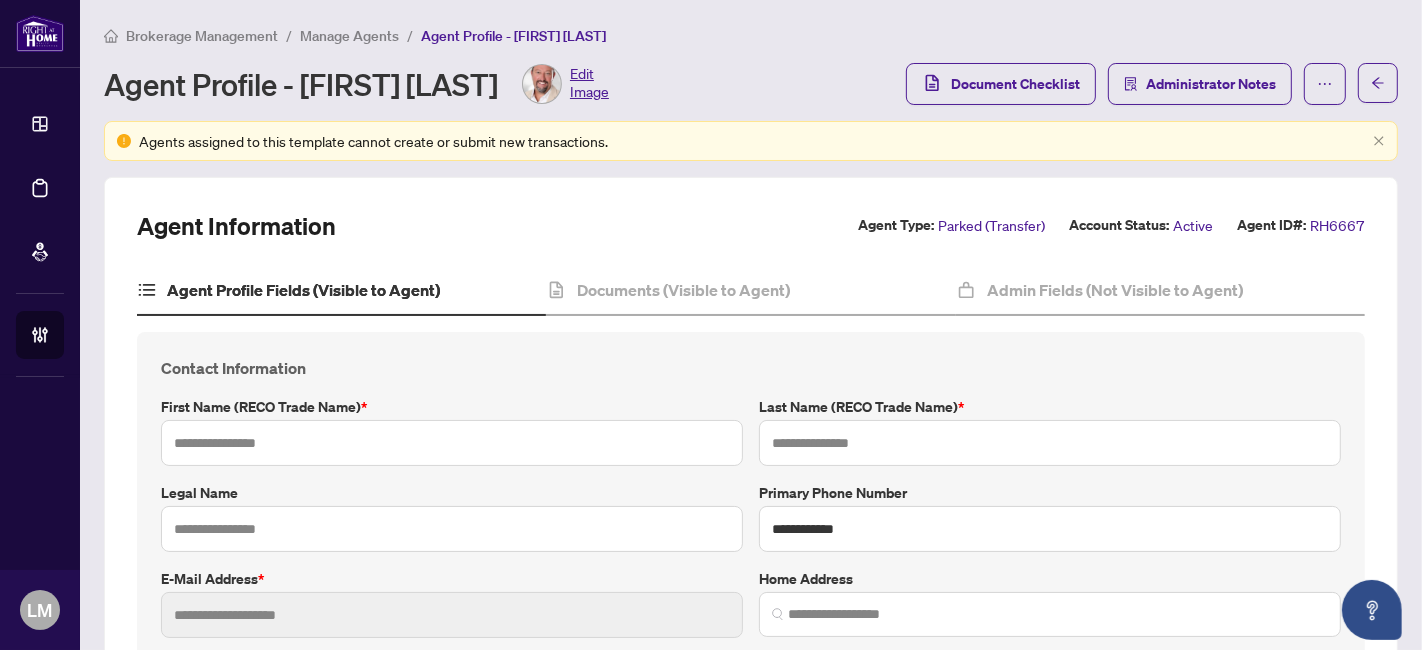 type on "******" 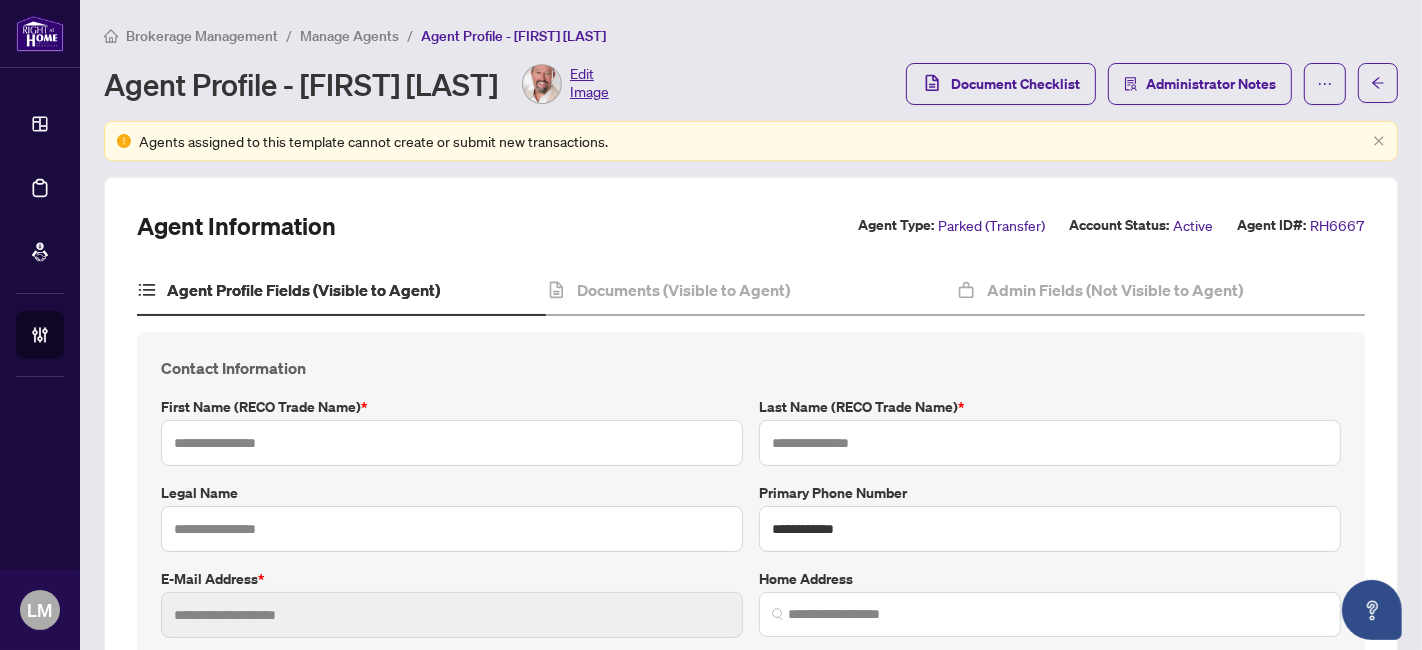 type on "**********" 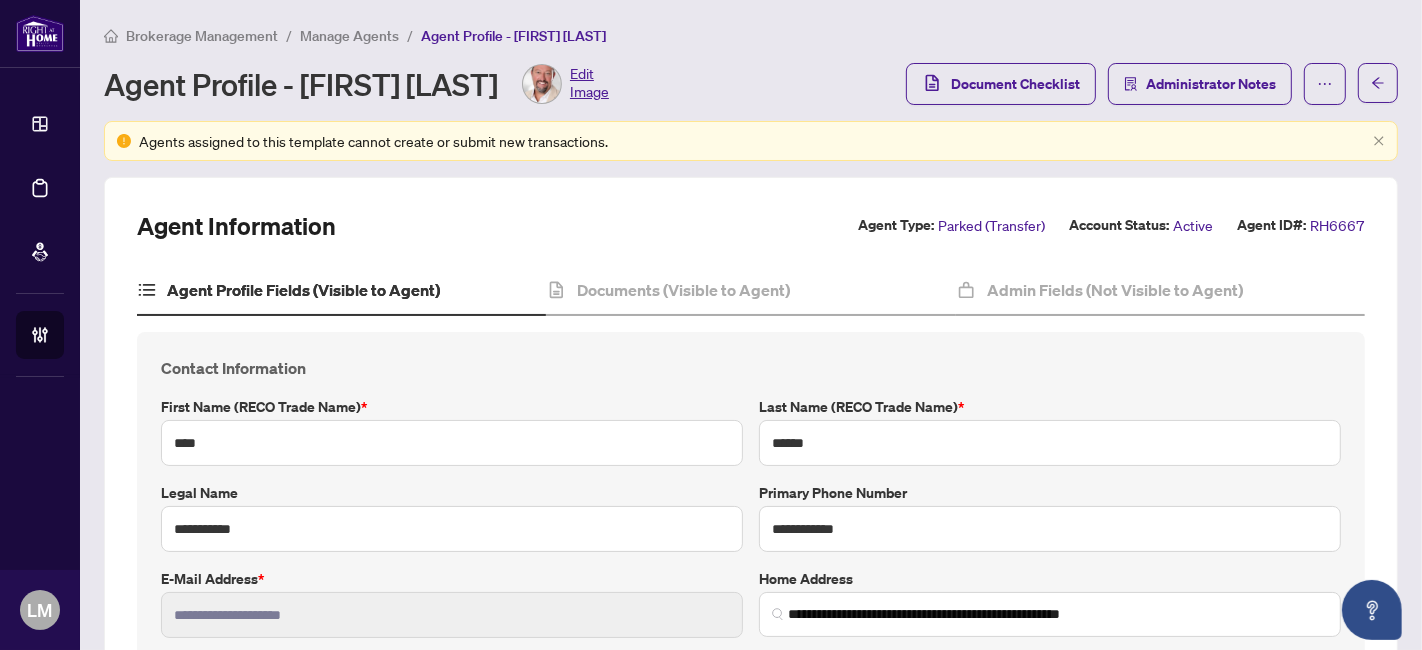 type on "**********" 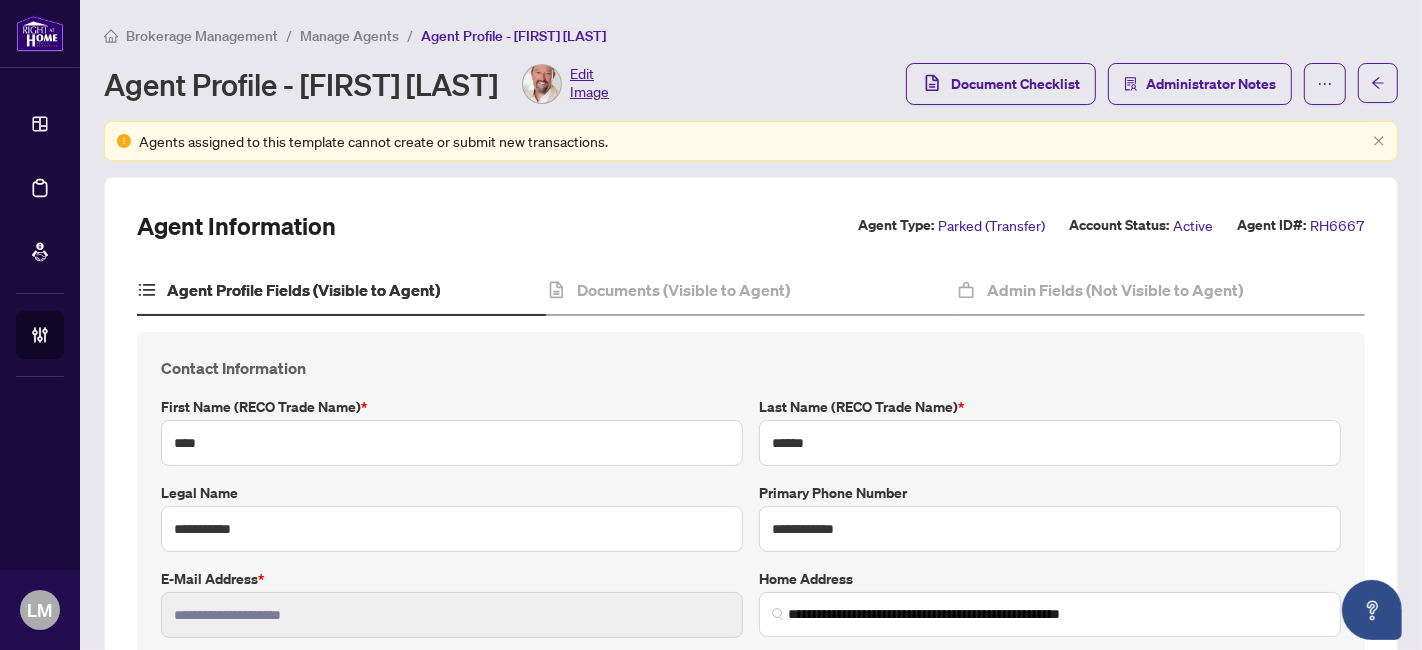 type on "****" 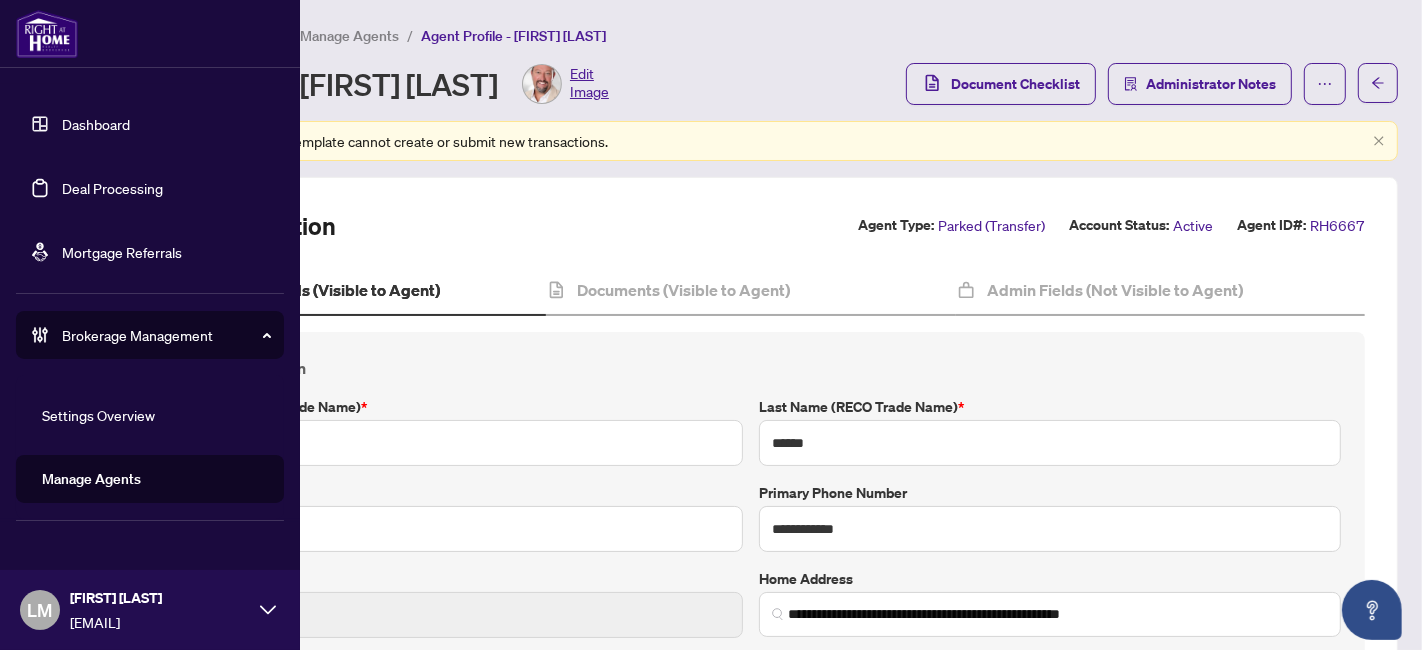 click on "Brokerage Management" at bounding box center (166, 335) 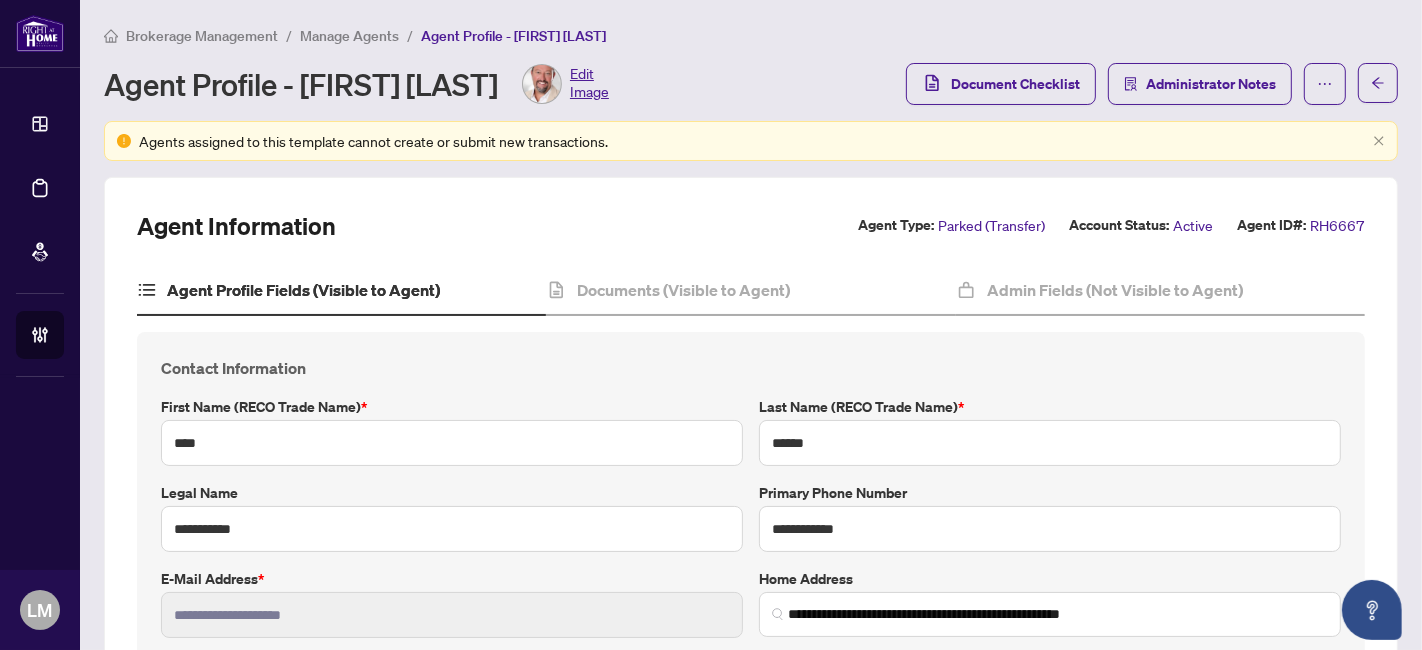 click on "Manage Agents" at bounding box center (349, 36) 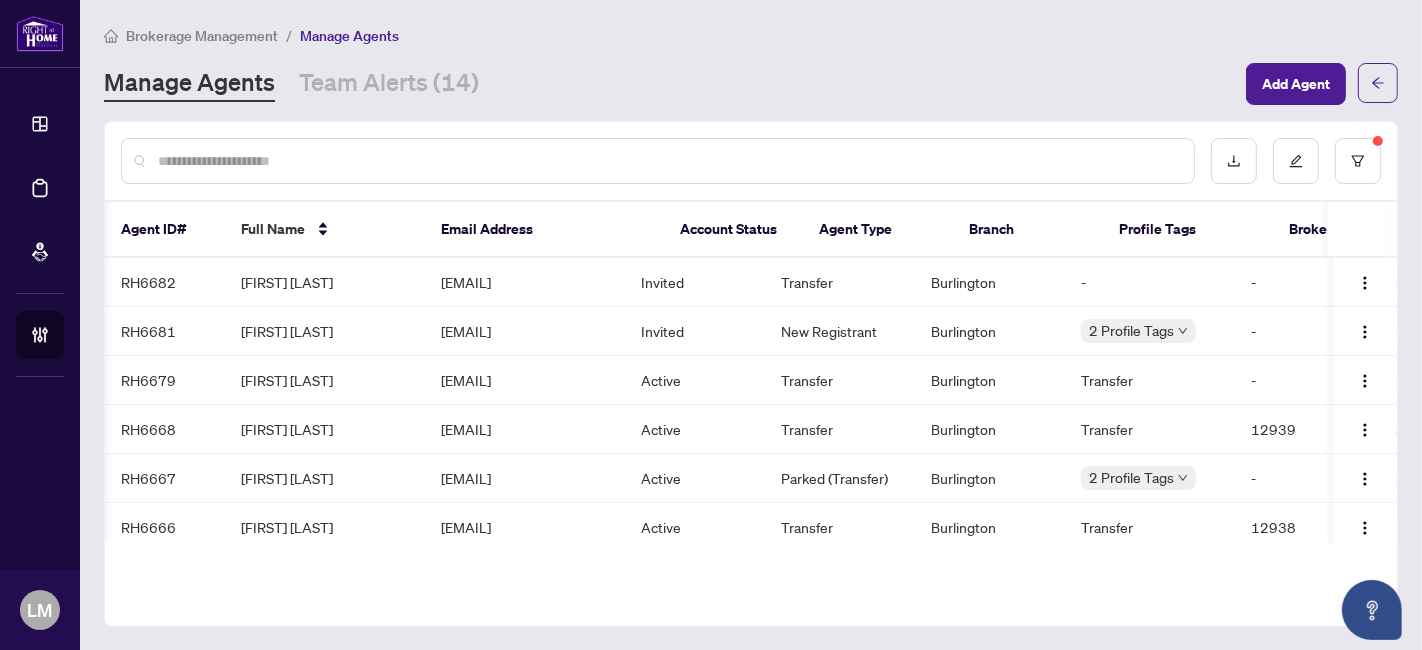 scroll, scrollTop: 0, scrollLeft: 154, axis: horizontal 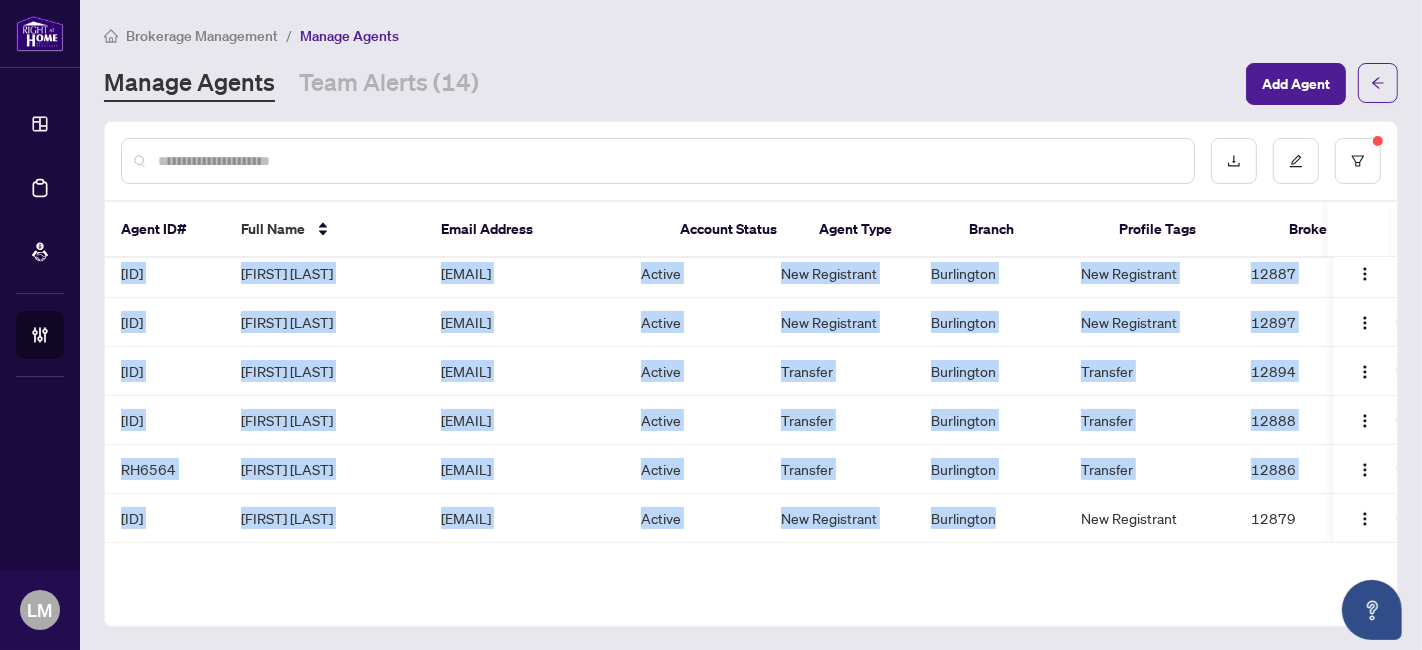 drag, startPoint x: 911, startPoint y: 535, endPoint x: 1077, endPoint y: 543, distance: 166.19266 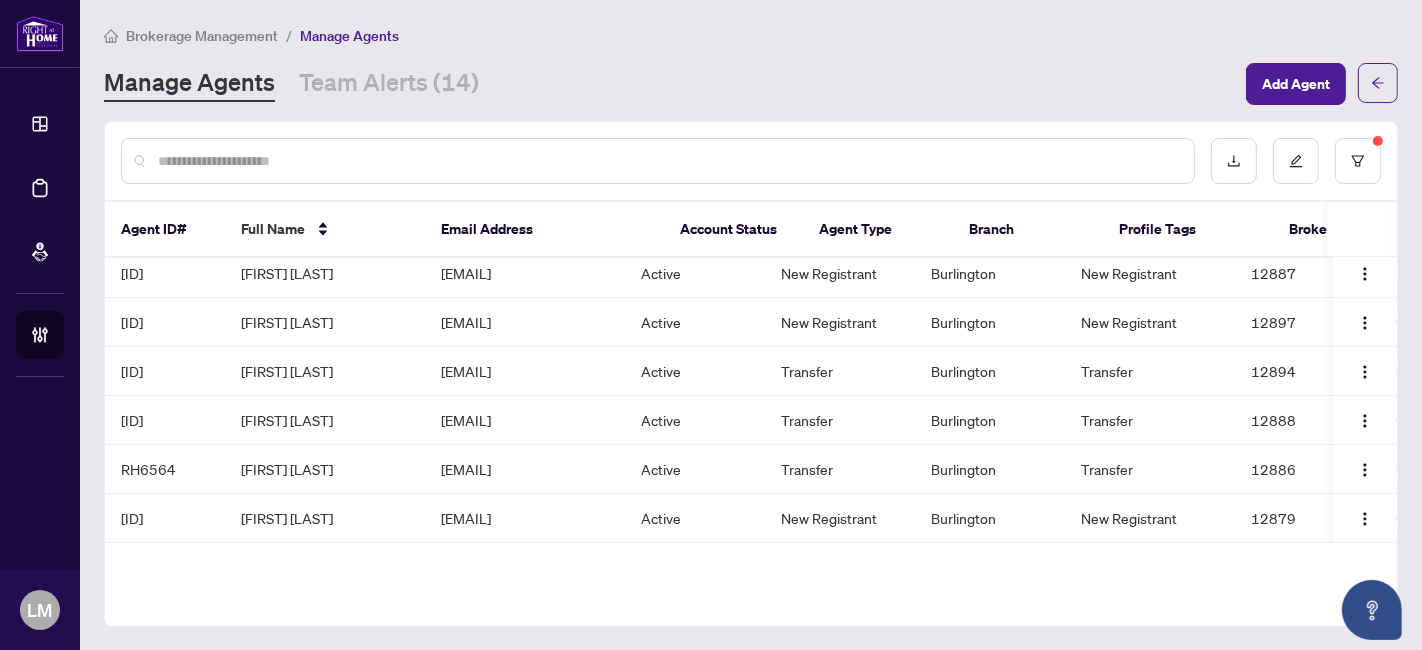 click on "Agent ID# Full Name Email Address Account Status Agent Type Branch Profile Tags Brokerwolf ID Created Date Start Date                       [ID] [FIRST] [LAST] [EMAIL] Invited Transfer Burlington - - Aug/01/2025 - [ID] [FIRST] [LAST] [EMAIL] Invited New Registrant Burlington 2 Profile Tags - Aug/01/2025 - [ID] [FIRST] [LAST] [EMAIL] Active Transfer Burlington Transfer - Jul/31/2025 Jul/30/2025 [ID] [FIRST] [LAST] [EMAIL] Active Transfer Burlington Transfer [NUMBER] Jul/28/2025 Jul/28/2025 [ID] [FIRST] [LAST] [EMAIL] Active Parked (Transfer) Burlington 2 Profile Tags - Jul/28/2025 Jul/29/2025 [ID] [FIRST] [LAST] [EMAIL] Active Transfer Burlington Transfer [NUMBER] Jul/28/2025 Jul/28/2025 [ID] [FIRST] [LAST] [EMAIL] Invited Transfer Burlington Transfer - Jul/28/2025 - [ID] [FIRST] [LAST] [EMAIL] Invited New Registrant Burlington New Registrant - Jul/28/2025 -" at bounding box center (751, 374) 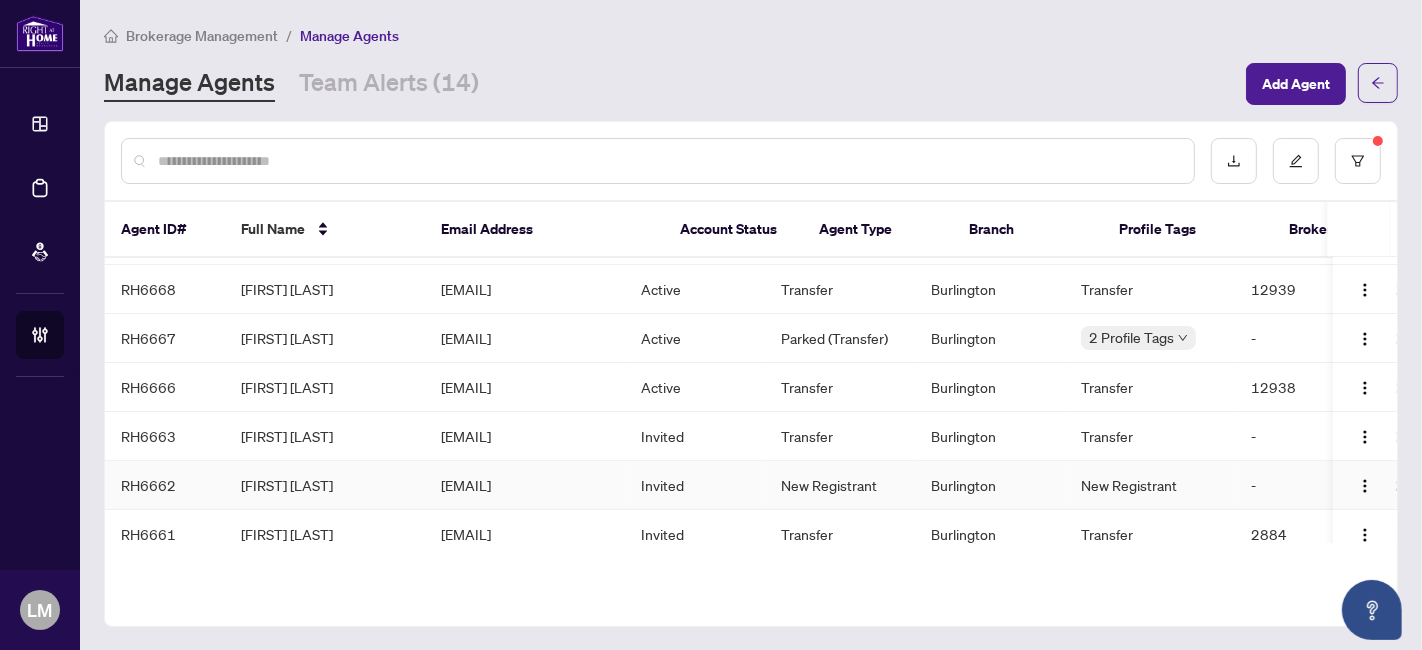scroll, scrollTop: 0, scrollLeft: 0, axis: both 